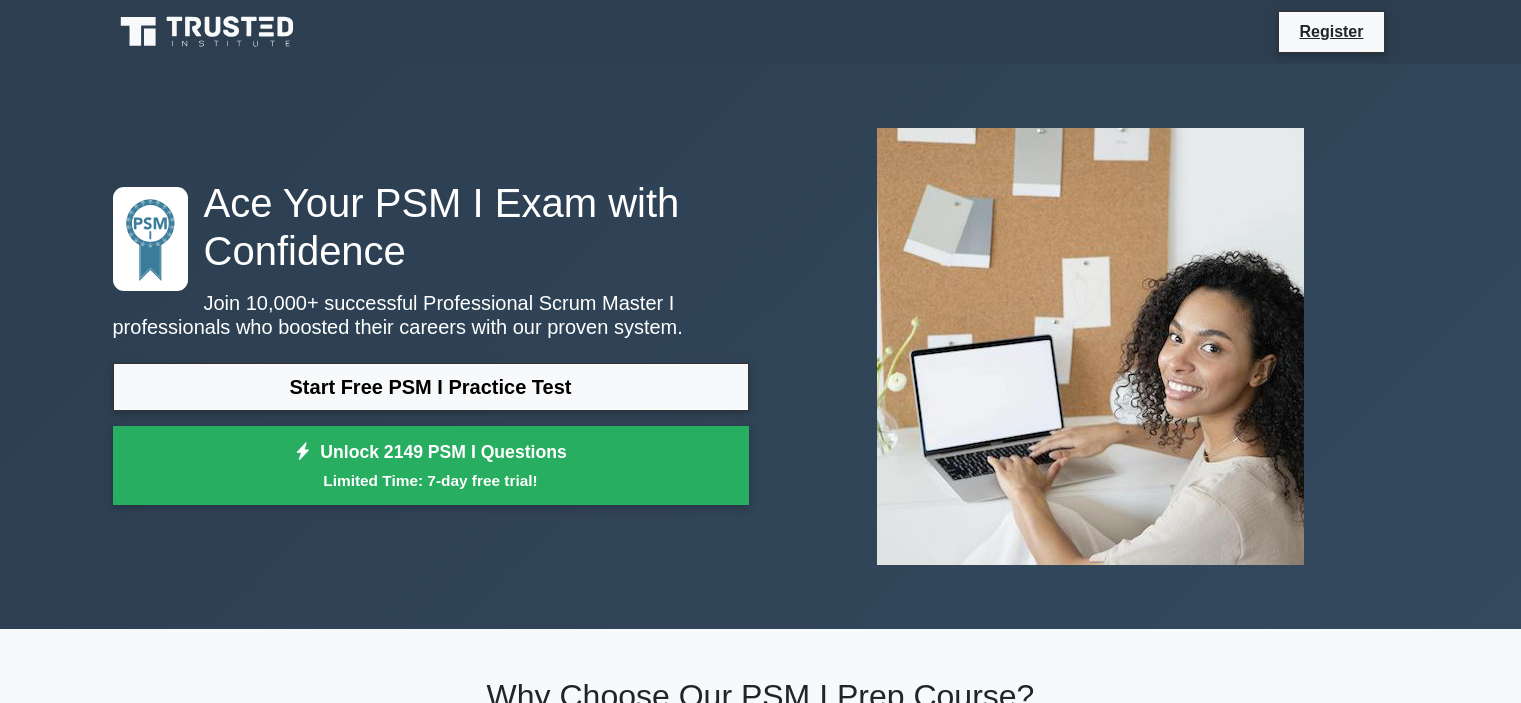 scroll, scrollTop: 0, scrollLeft: 0, axis: both 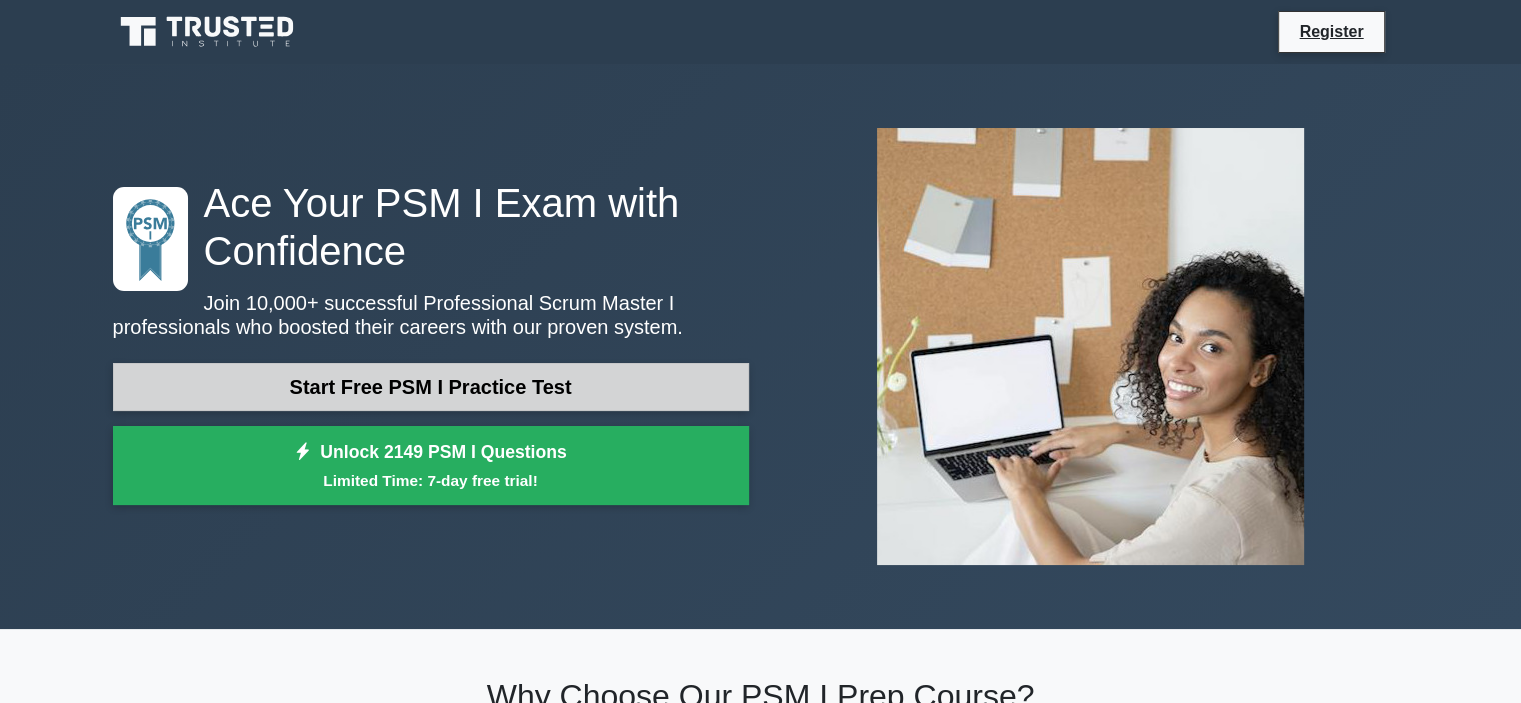 click on "Start Free PSM I Practice Test" at bounding box center [431, 387] 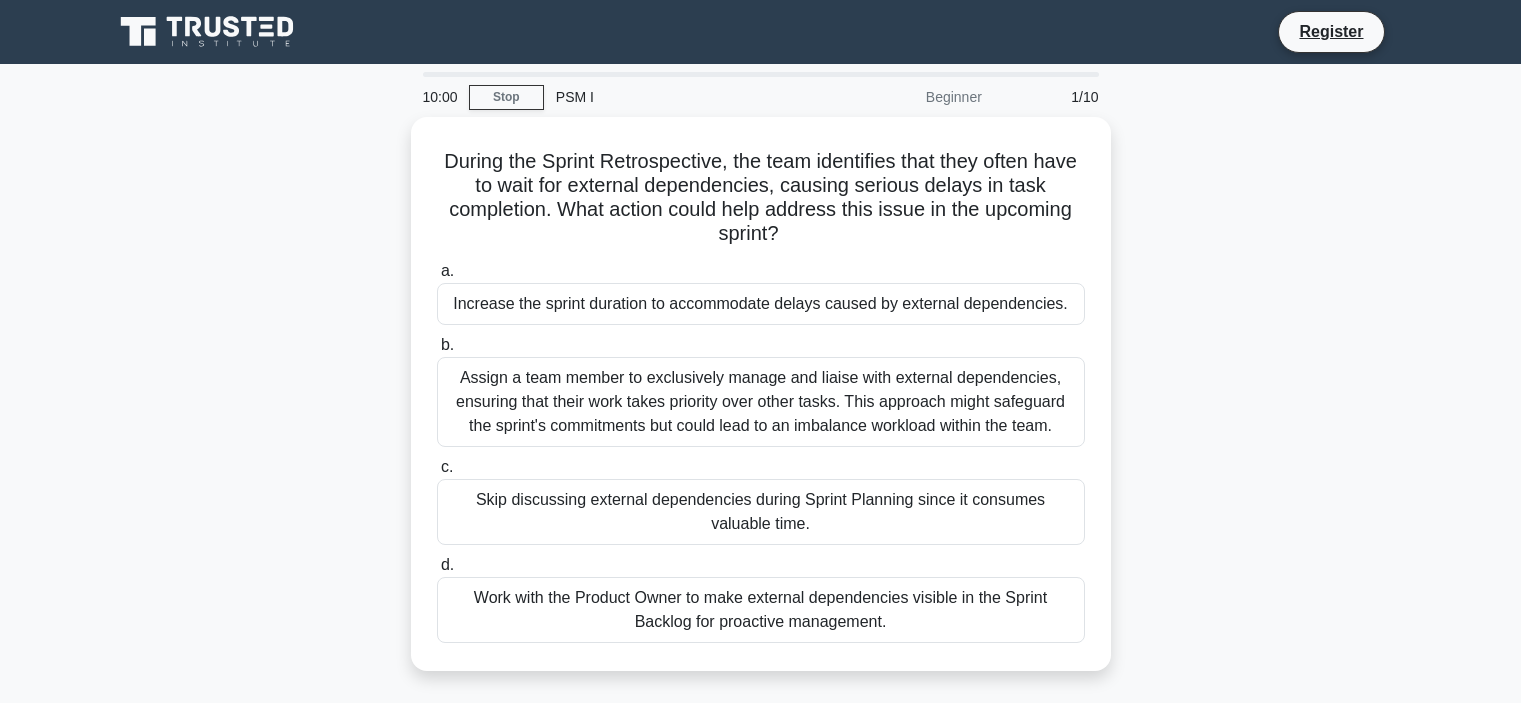 scroll, scrollTop: 0, scrollLeft: 0, axis: both 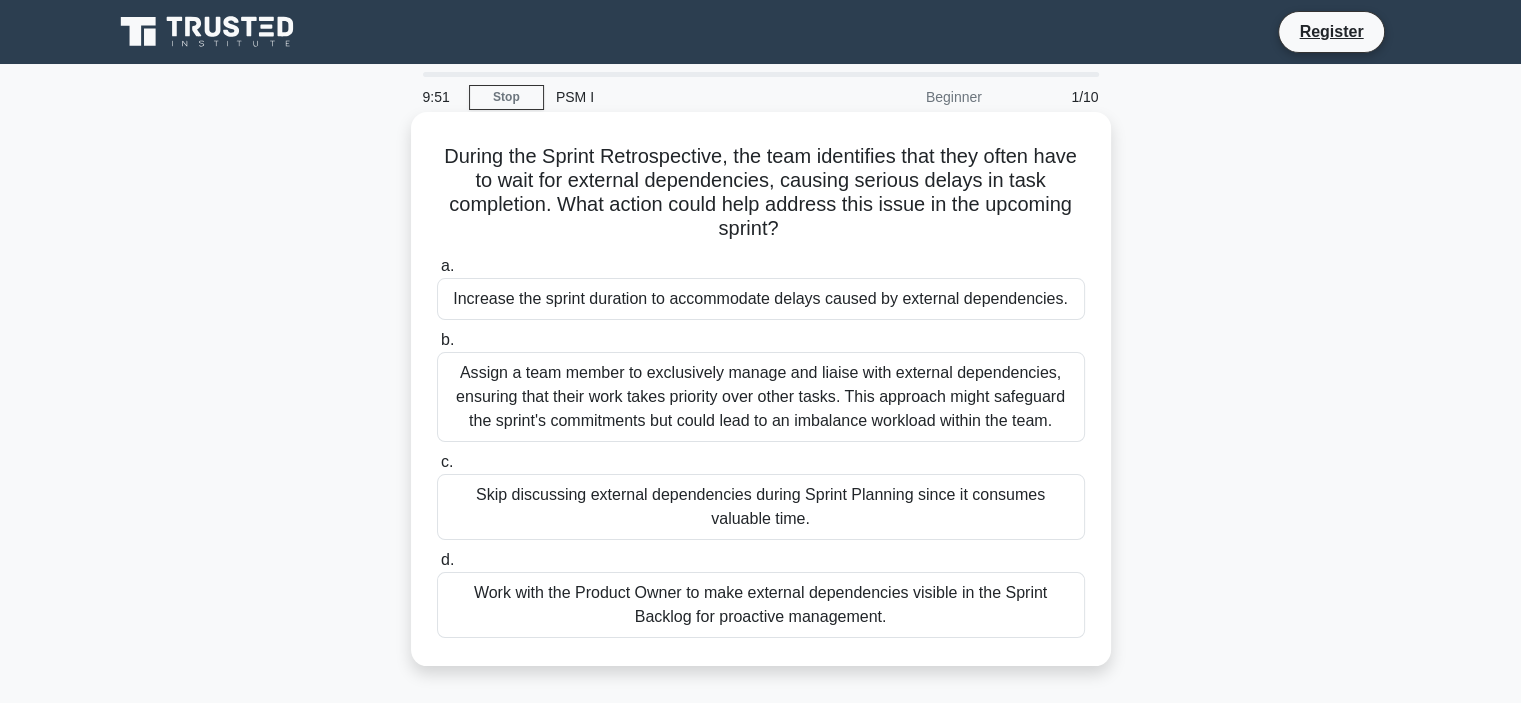 click on "Increase the sprint duration to accommodate delays caused by external dependencies." at bounding box center (761, 299) 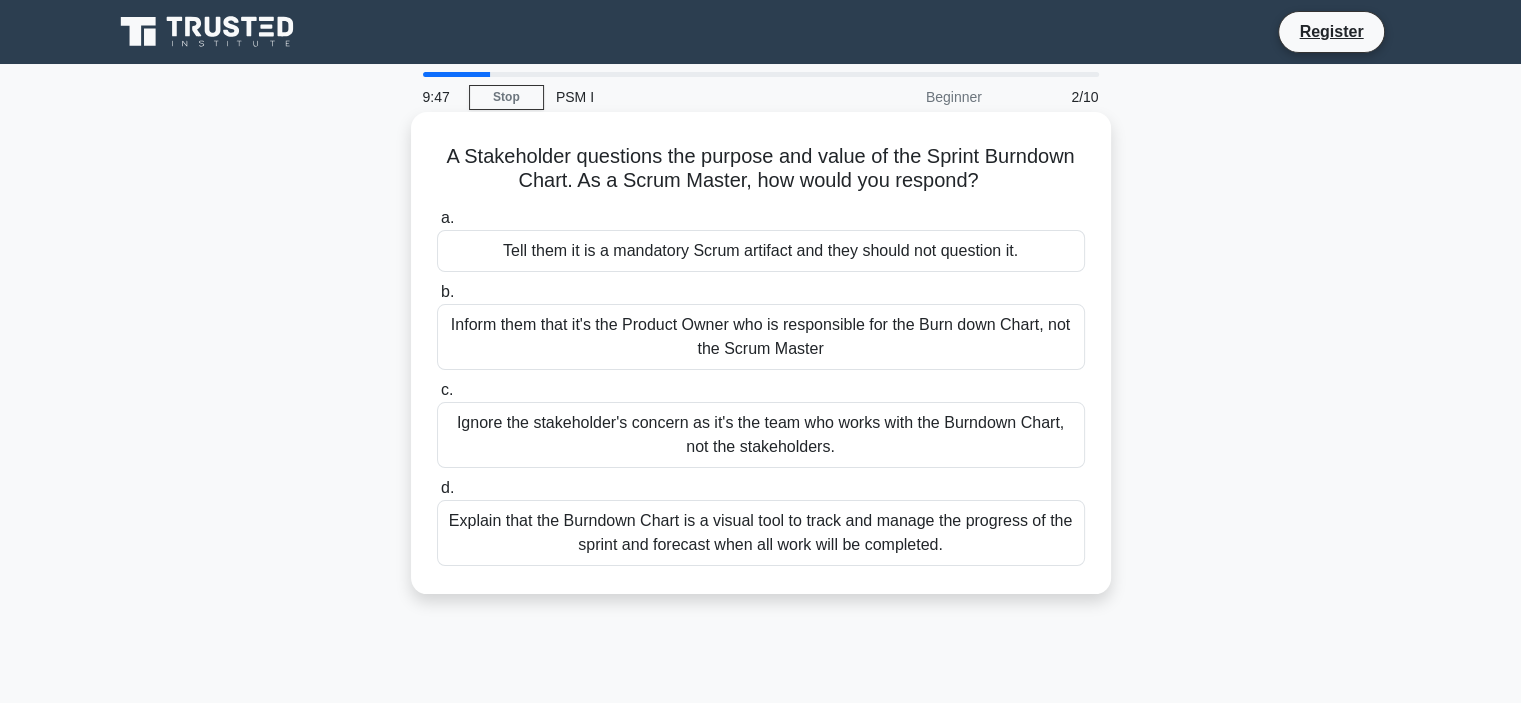 click on "Tell them it is a mandatory Scrum artifact and they should not question it." at bounding box center [761, 251] 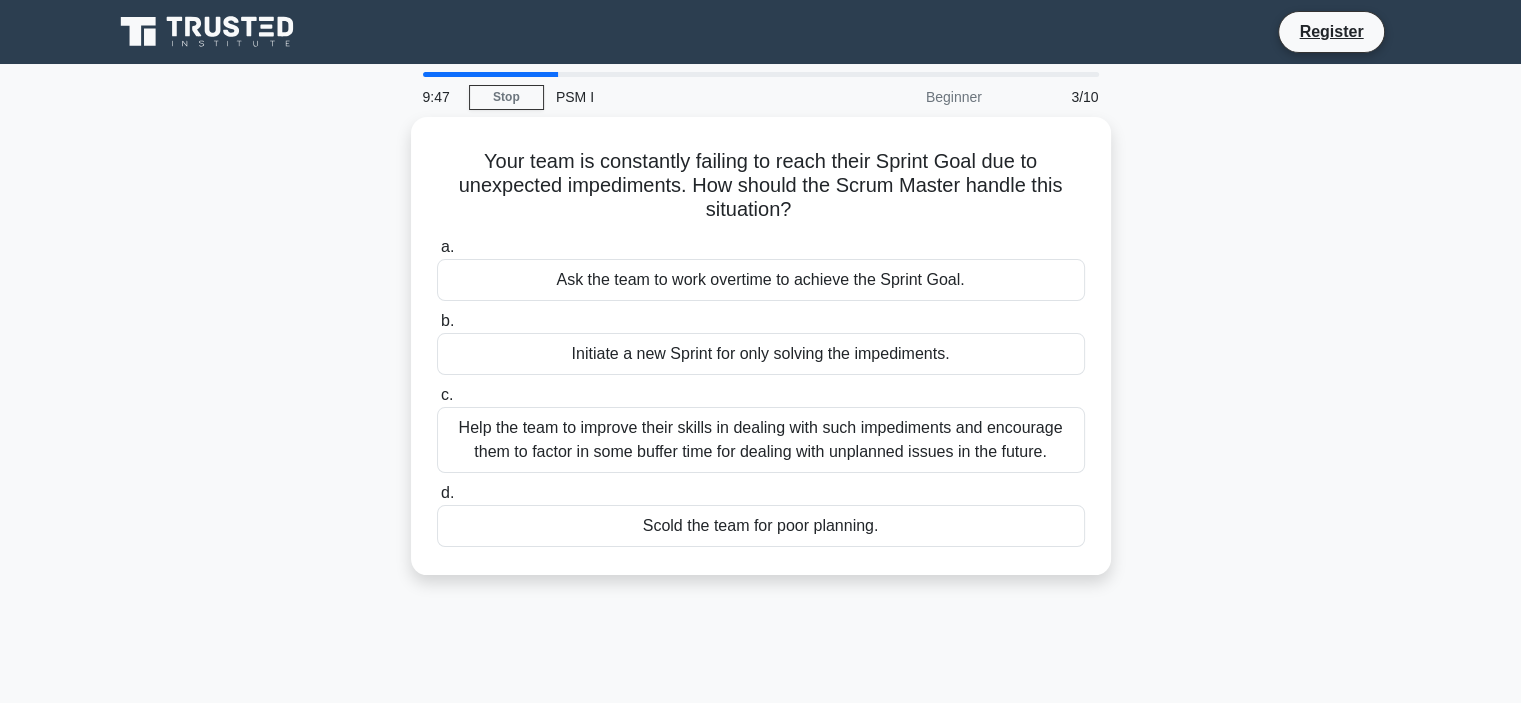 click on "Ask the team to work overtime to achieve the Sprint Goal." at bounding box center (761, 280) 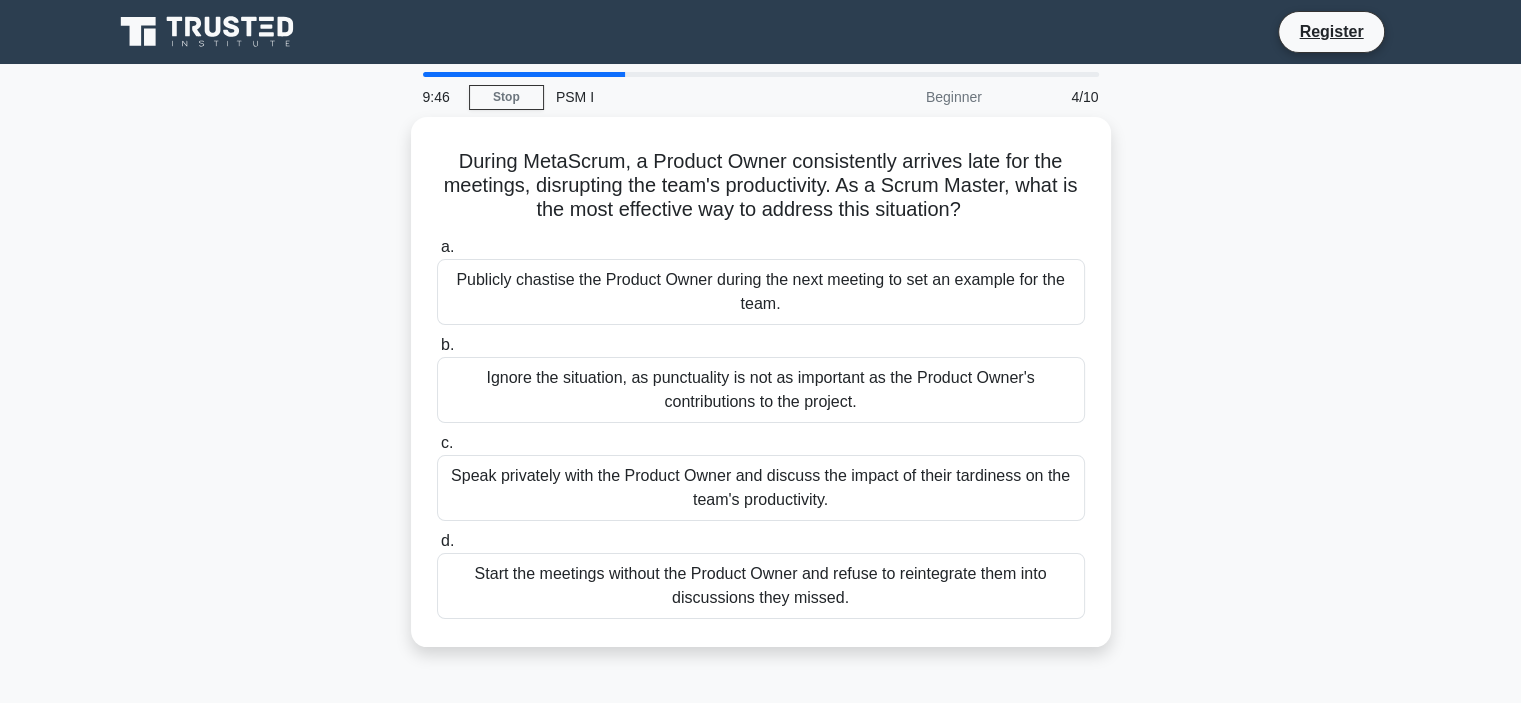 click on "Publicly chastise the Product Owner during the next meeting to set an example for the team." at bounding box center (761, 292) 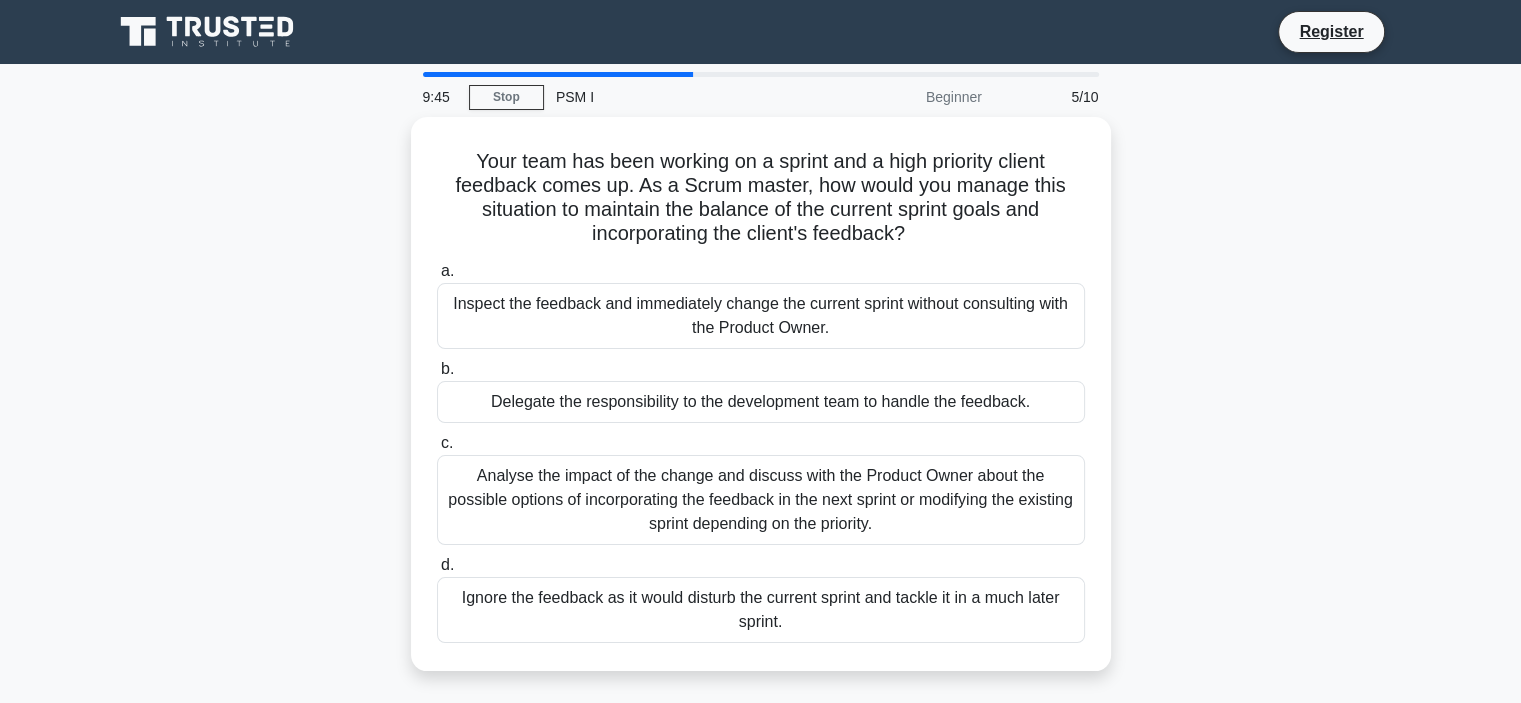 click on "a.
Inspect the feedback and immediately change the current sprint without consulting with the Product Owner." at bounding box center [761, 304] 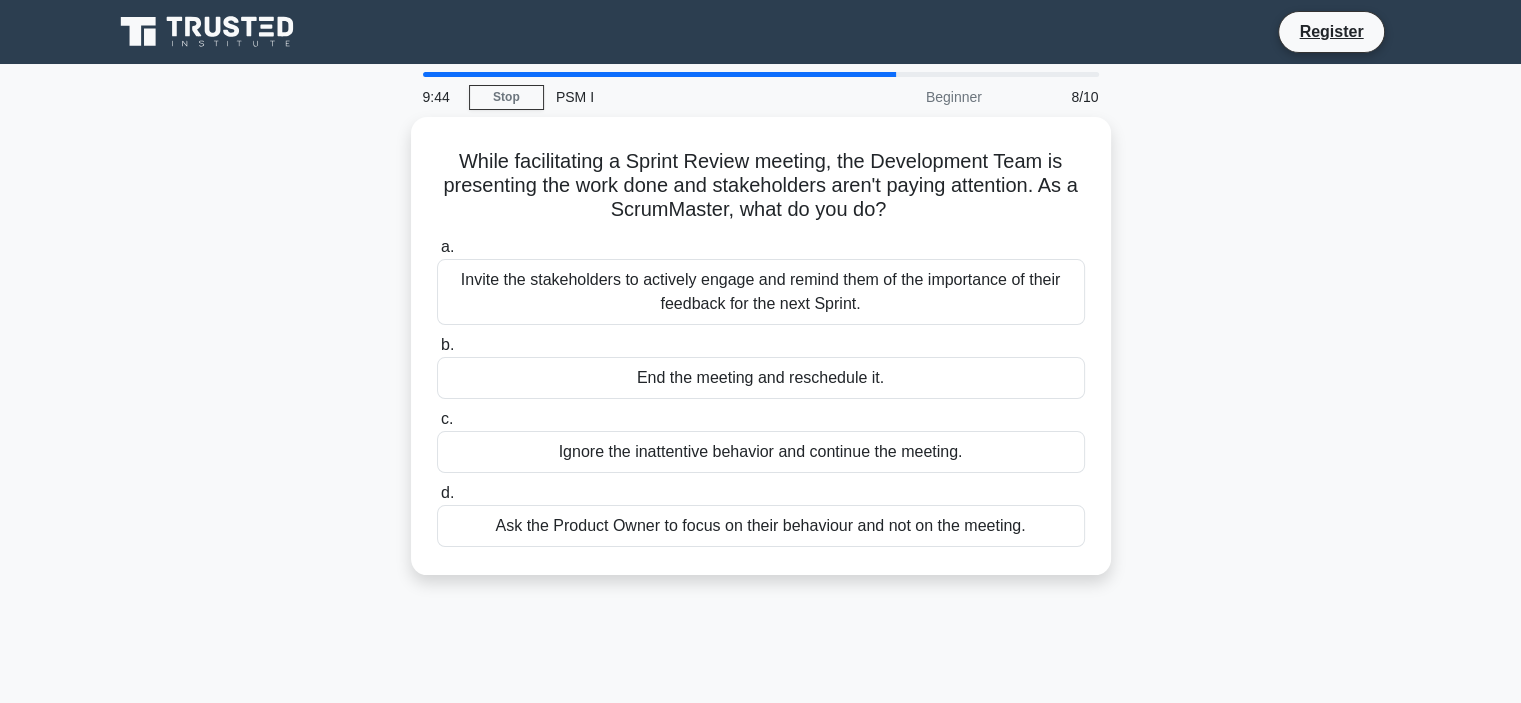 click on "Invite the stakeholders to actively engage and remind them of the importance of their feedback for the next Sprint." at bounding box center (761, 292) 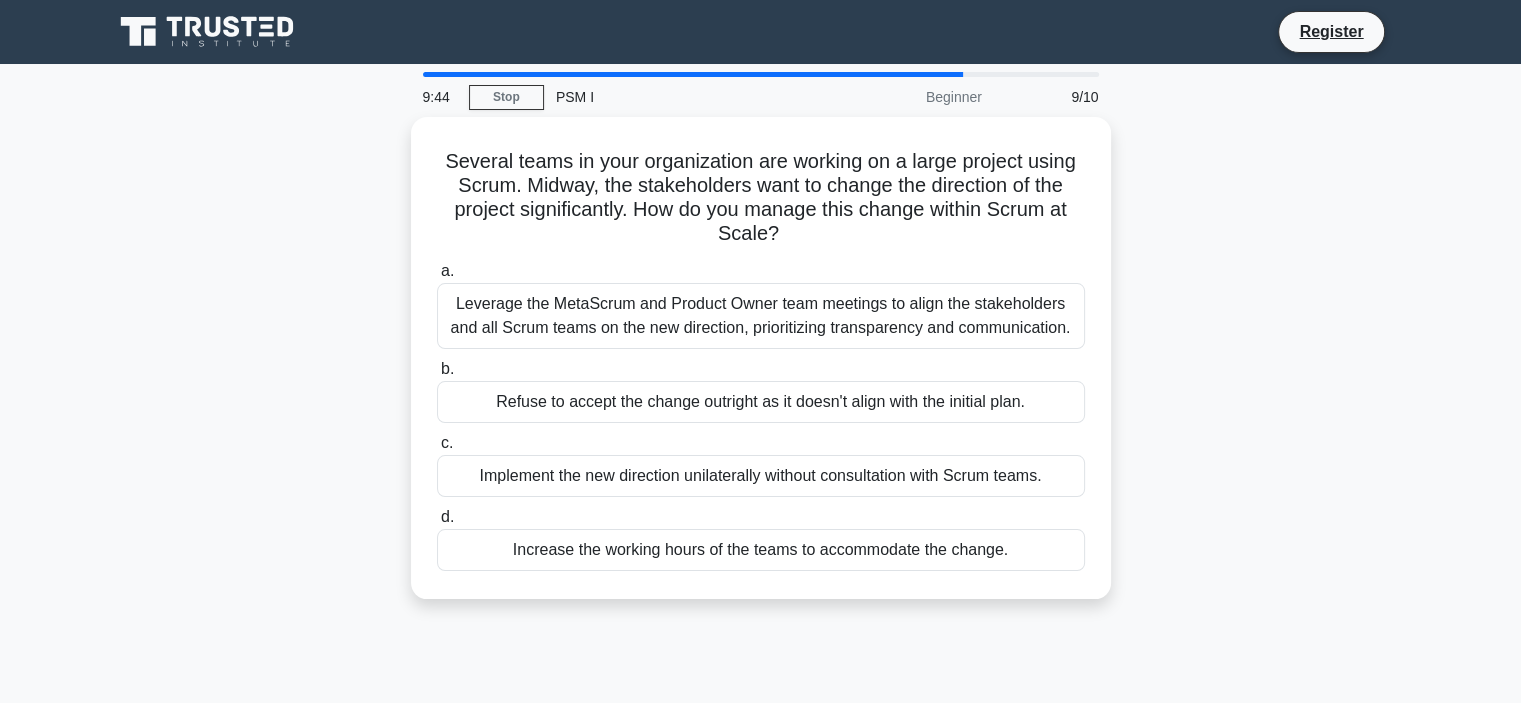 click on "a.
Leverage the MetaScrum and Product Owner team meetings to align the stakeholders and all Scrum teams on the new direction, prioritizing transparency and communication." at bounding box center (761, 304) 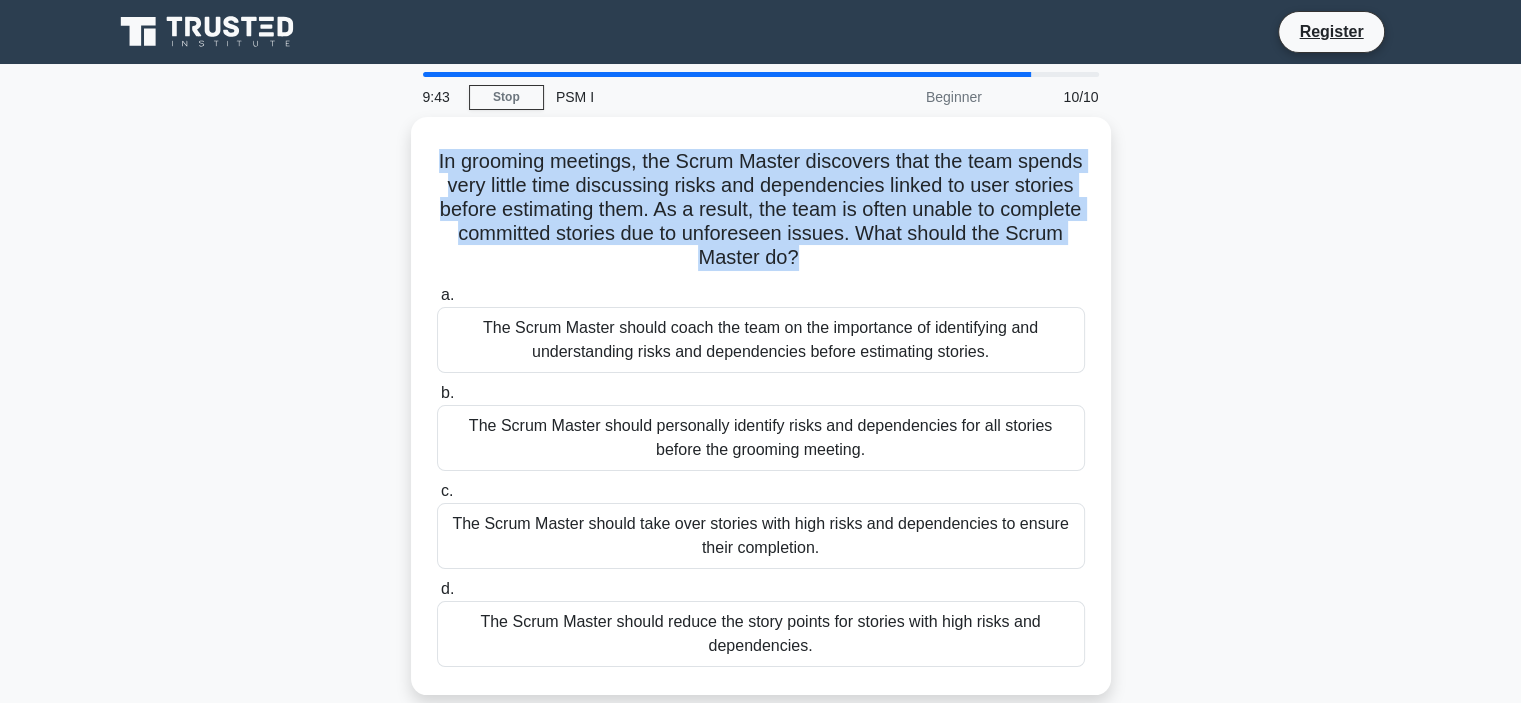 click on "In grooming meetings, the Scrum Master discovers that the team spends very little time discussing risks and dependencies linked to user stories before estimating them. As a result, the team is often unable to complete committed stories due to unforeseen issues. What should the Scrum Master do?
.spinner_0XTQ{transform-origin:center;animation:spinner_y6GP .75s linear infinite}@keyframes spinner_y6GP{100%{transform:rotate(360deg)}}
a.
b. c. d." at bounding box center (761, 406) 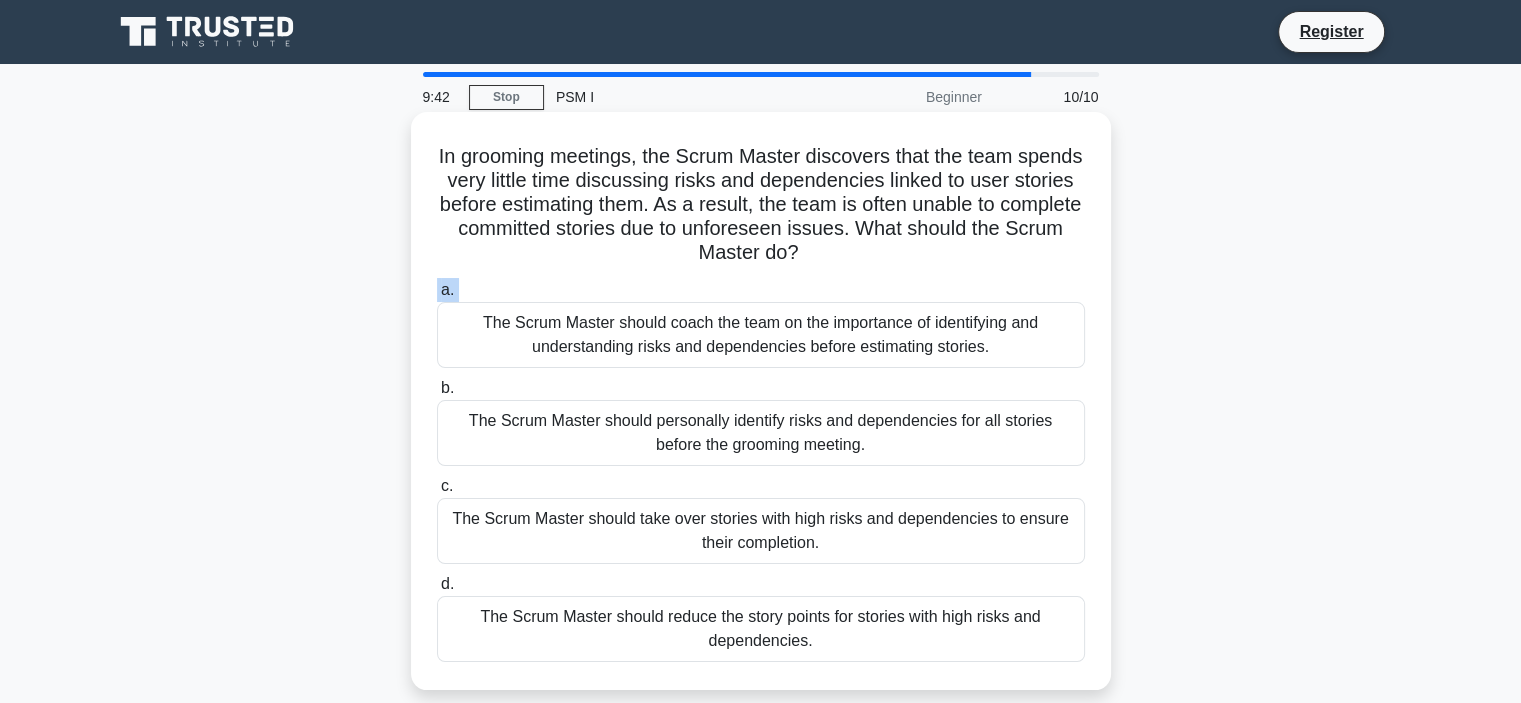 click on "The Scrum Master should coach the team on the importance of identifying and understanding risks and dependencies before estimating stories." at bounding box center [761, 335] 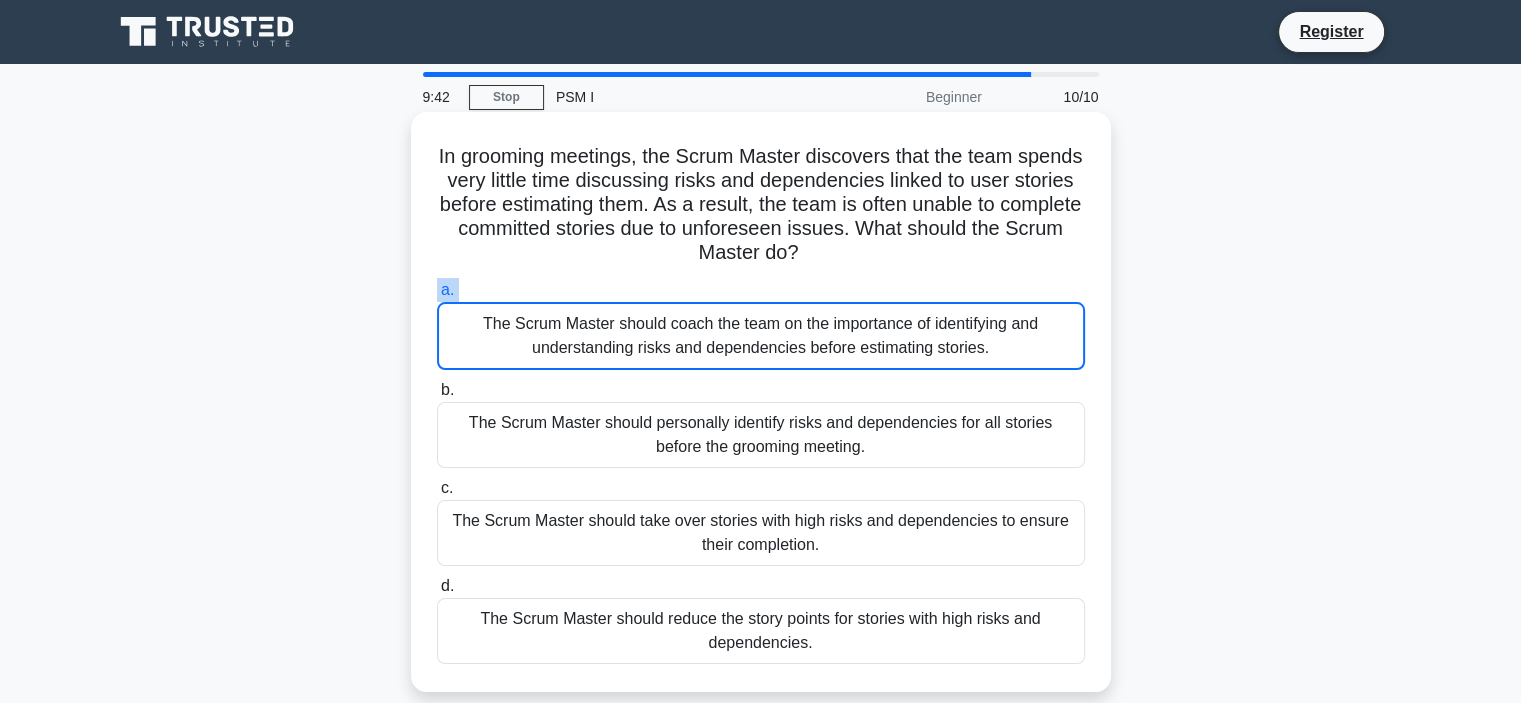 click on "The Scrum Master should coach the team on the importance of identifying and understanding risks and dependencies before estimating stories." at bounding box center [761, 336] 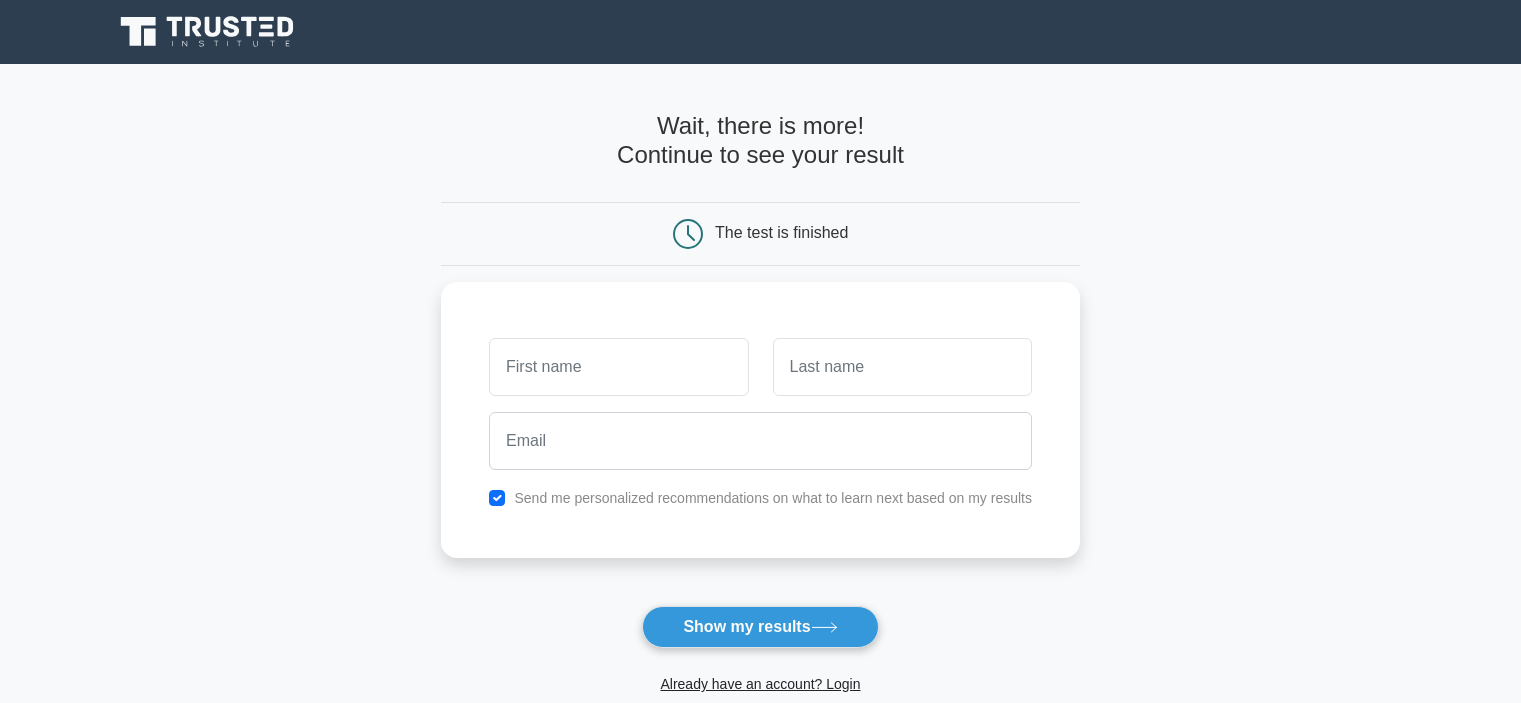 scroll, scrollTop: 0, scrollLeft: 0, axis: both 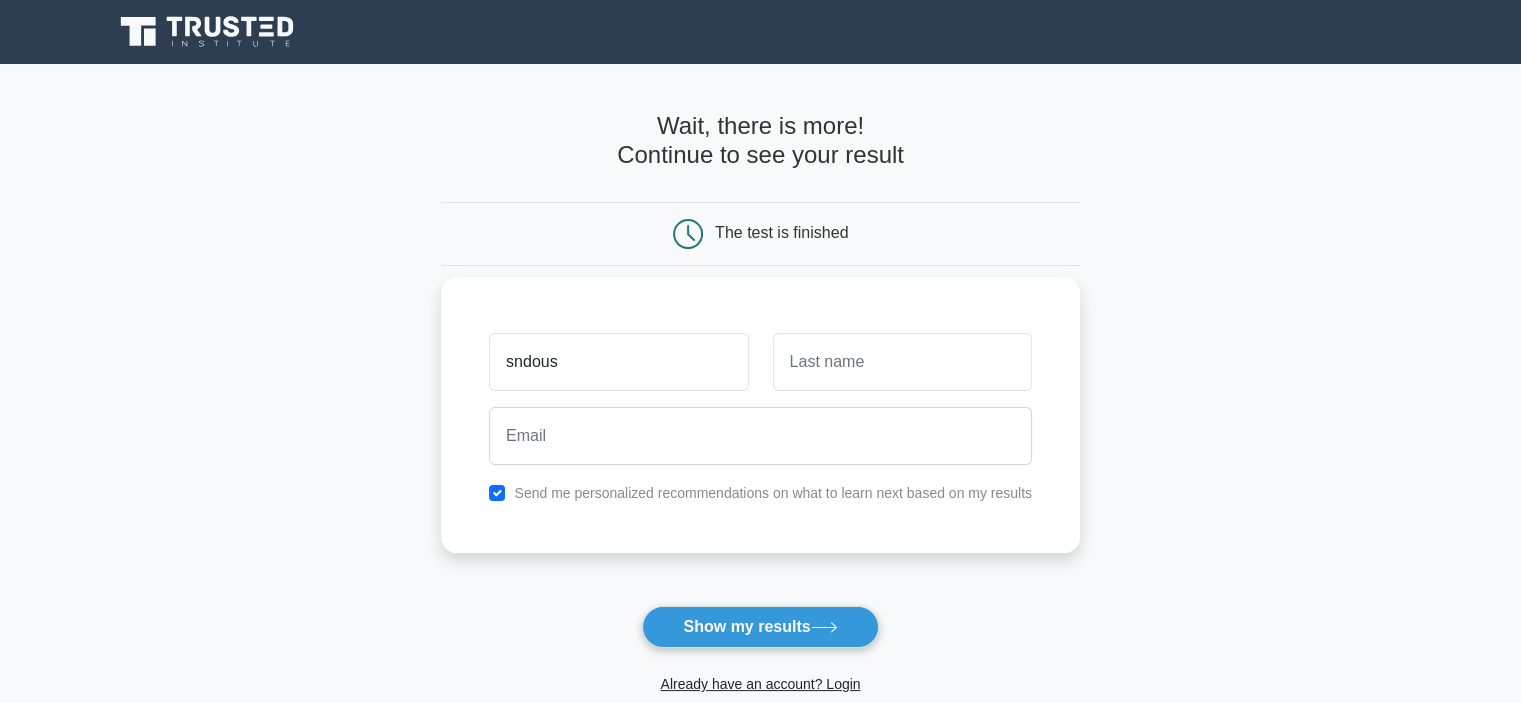 type on "sndous" 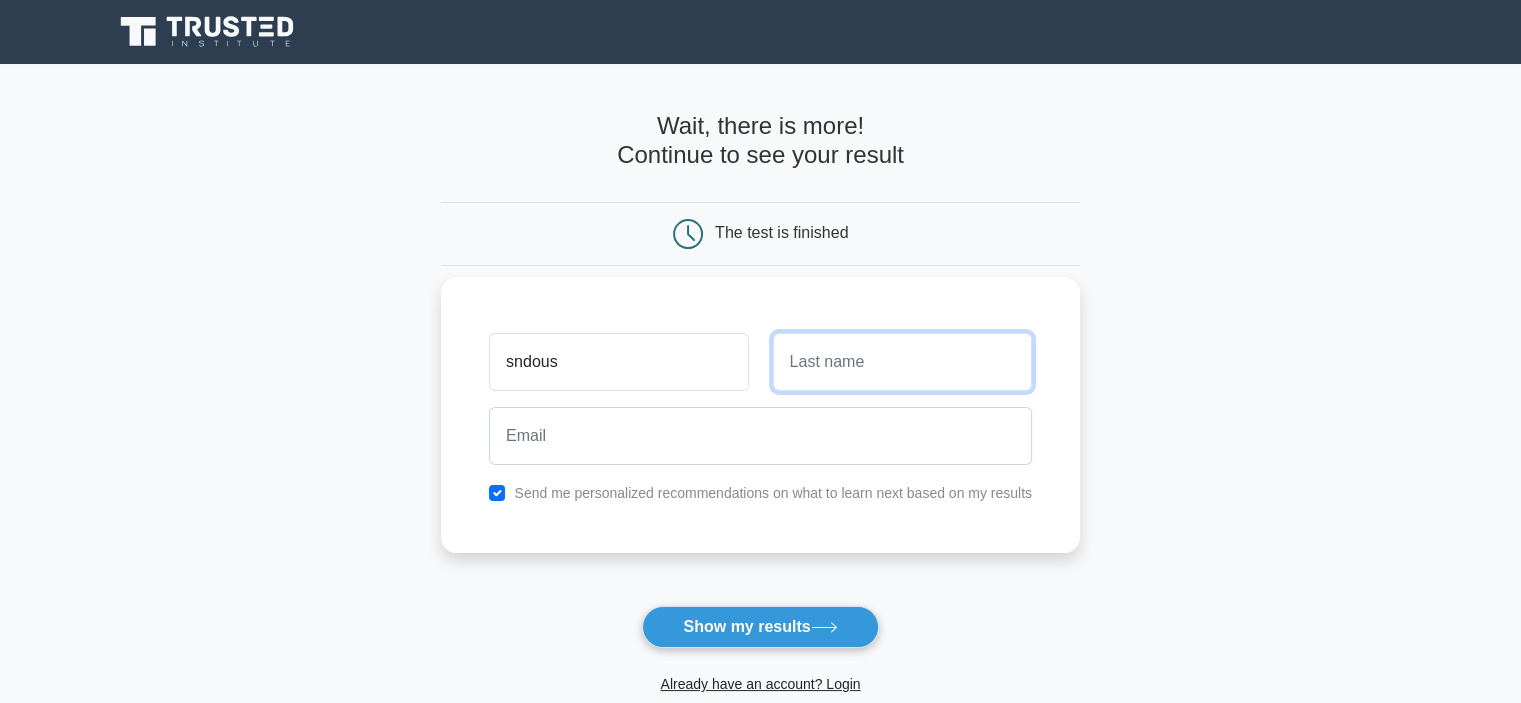 click at bounding box center (902, 362) 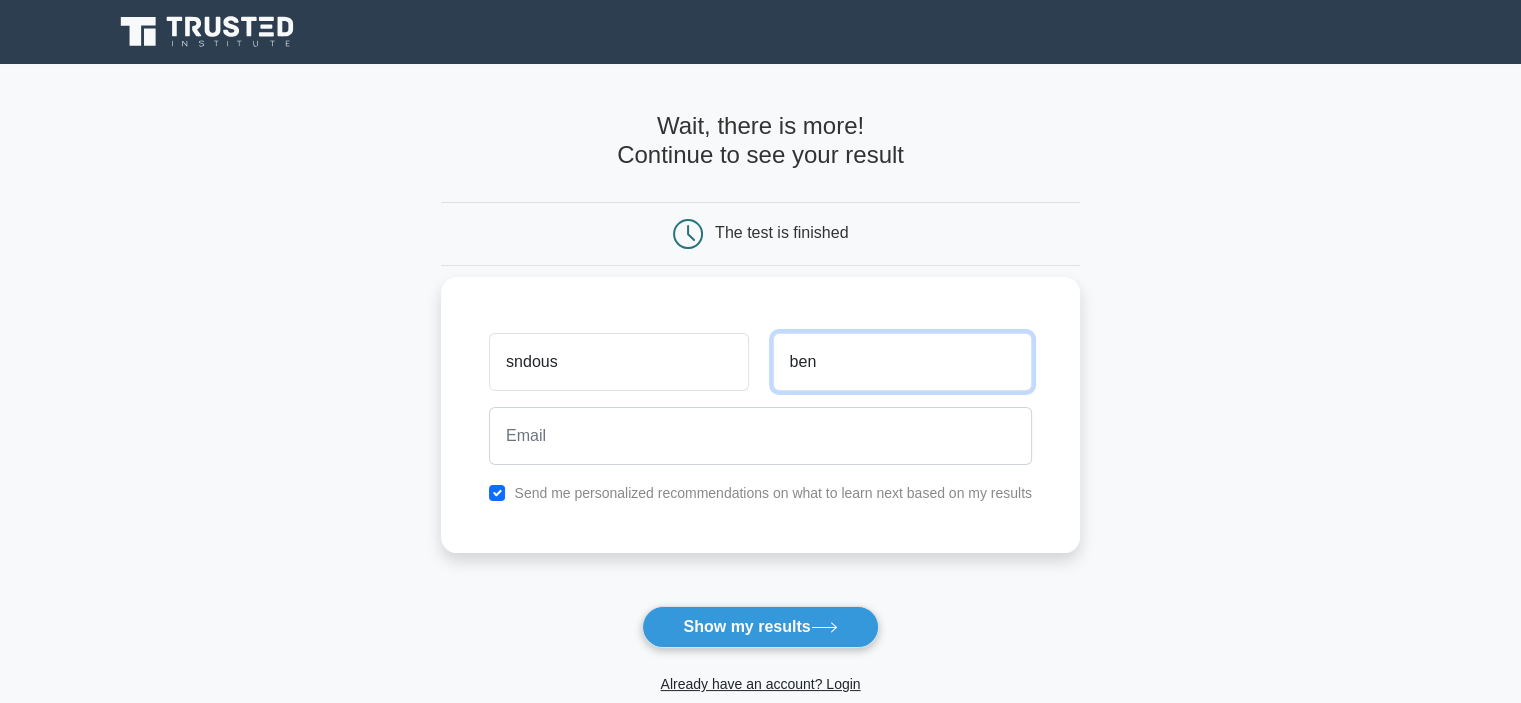 type on "ben" 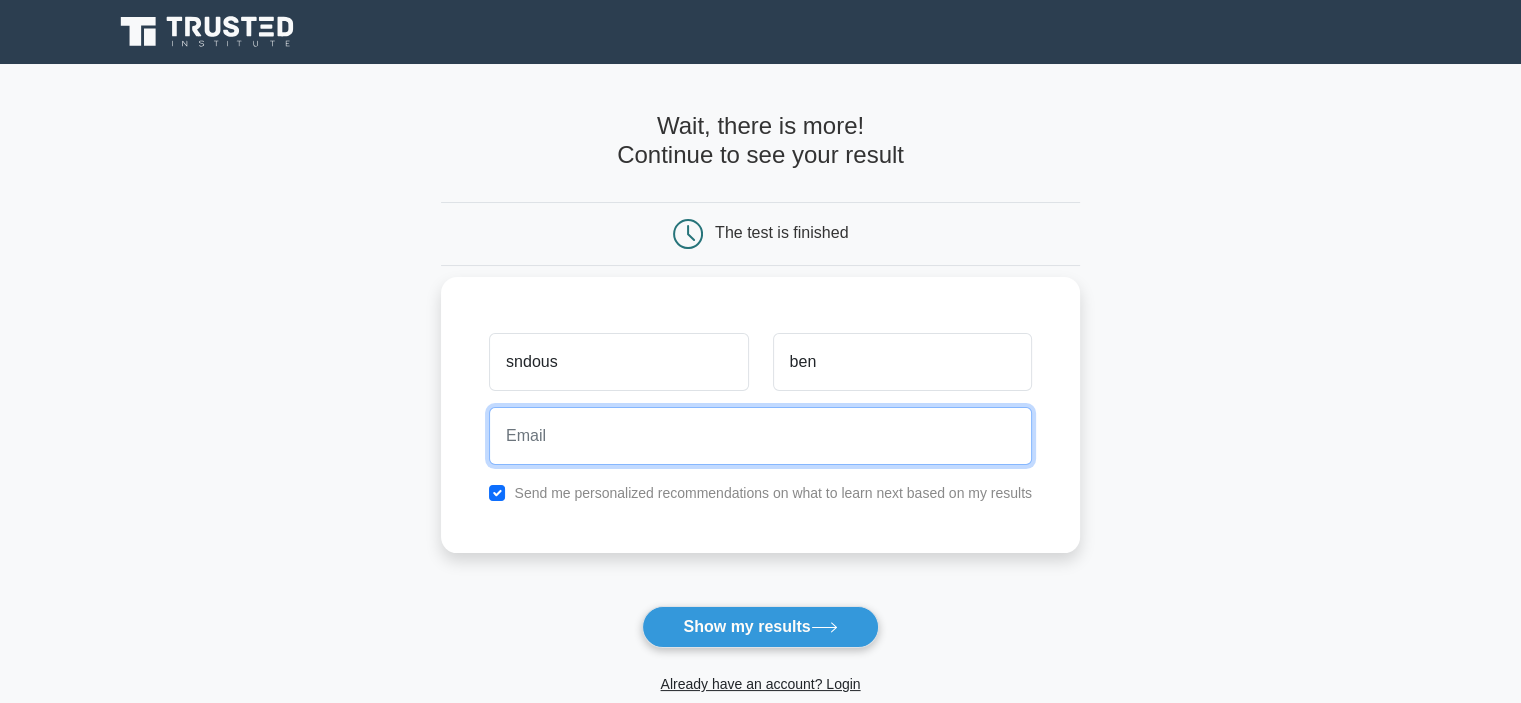 click at bounding box center [760, 436] 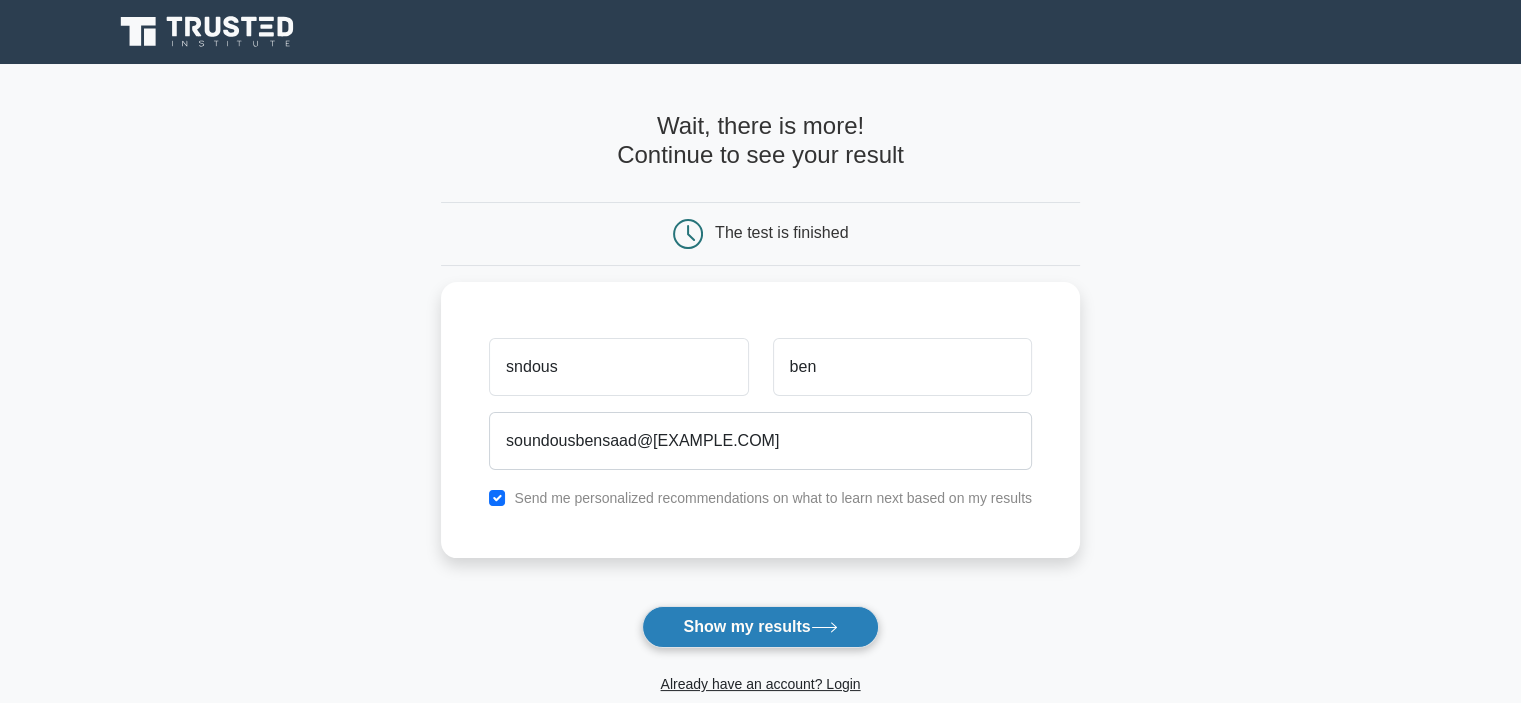 click on "Show my results" at bounding box center [760, 627] 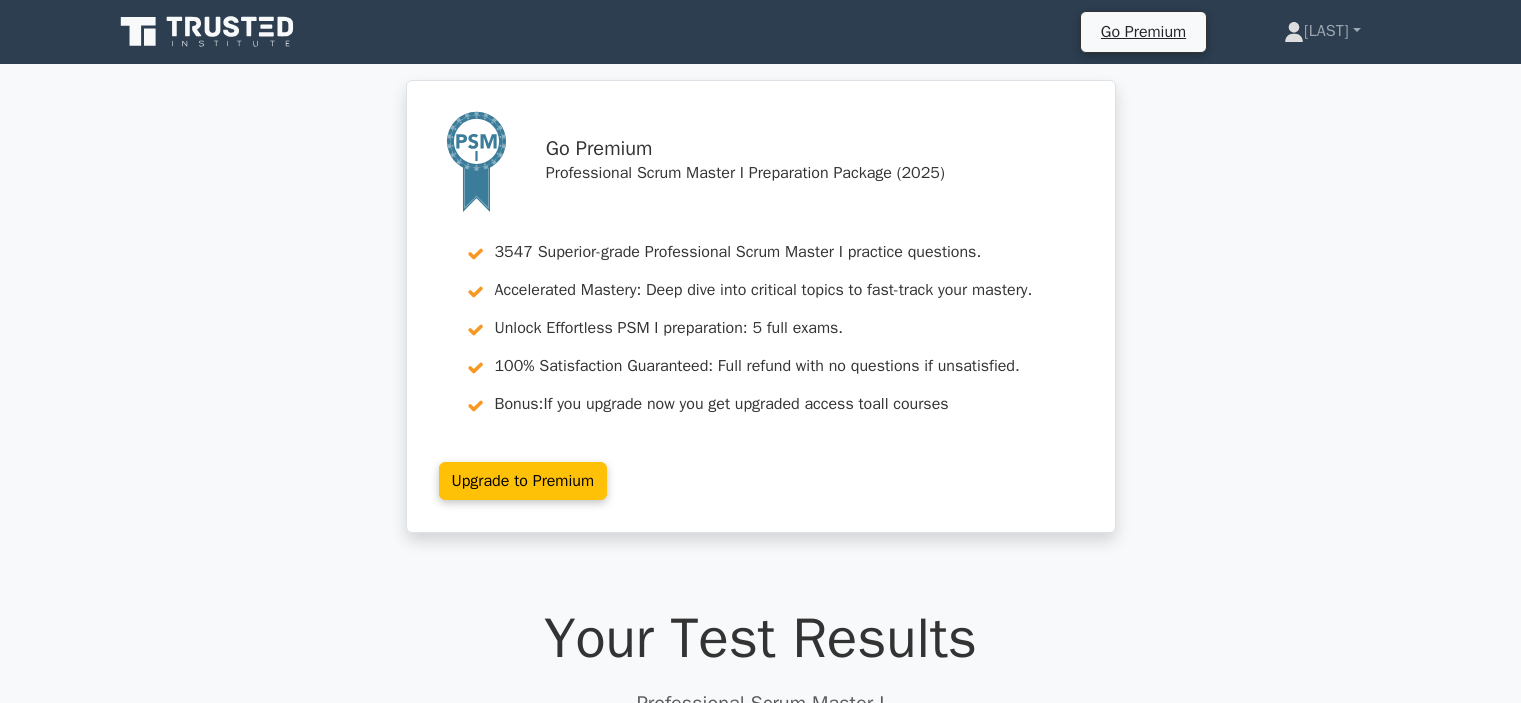 scroll, scrollTop: 0, scrollLeft: 0, axis: both 